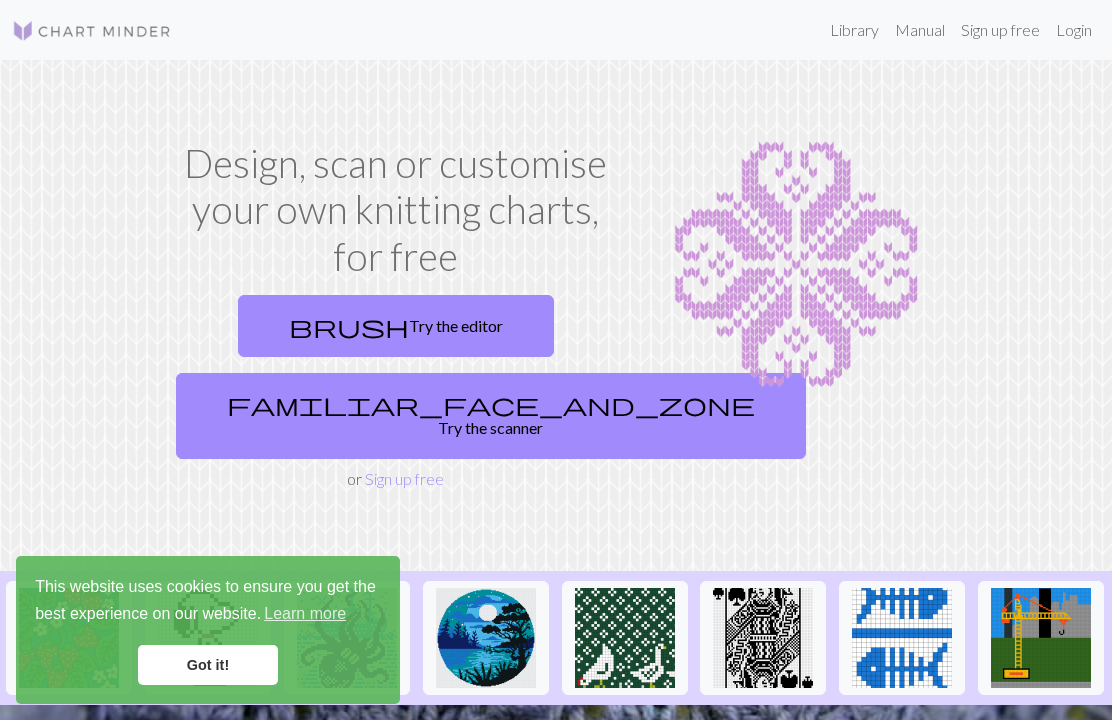scroll, scrollTop: 0, scrollLeft: 0, axis: both 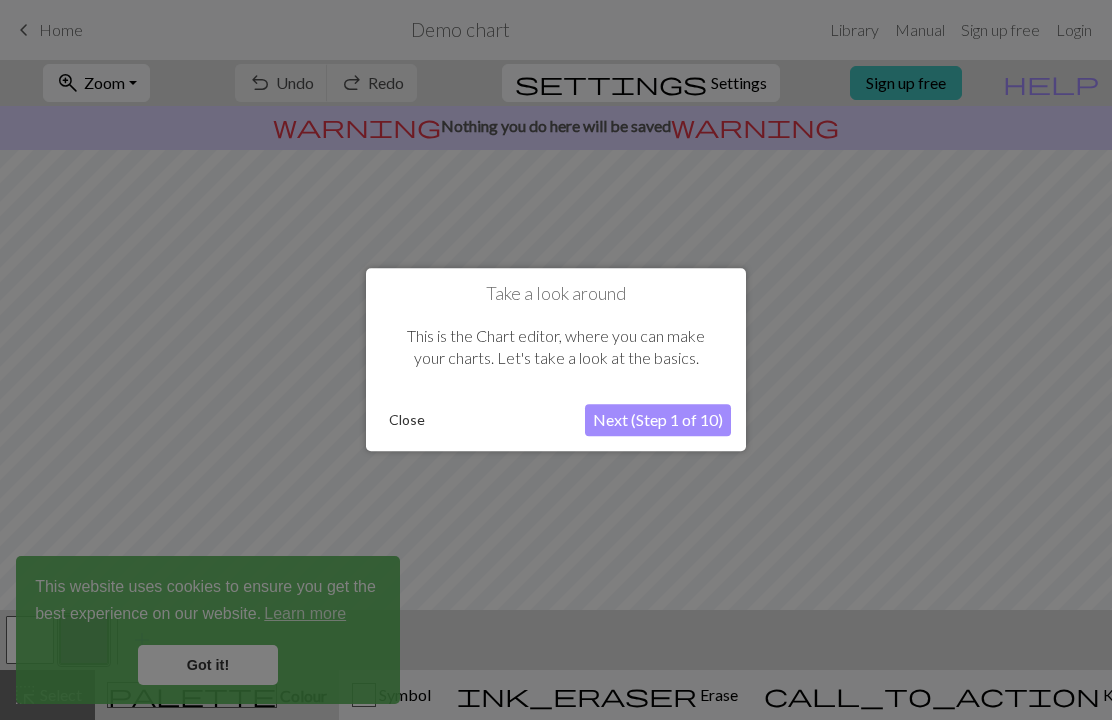 click on "Close" at bounding box center (407, 421) 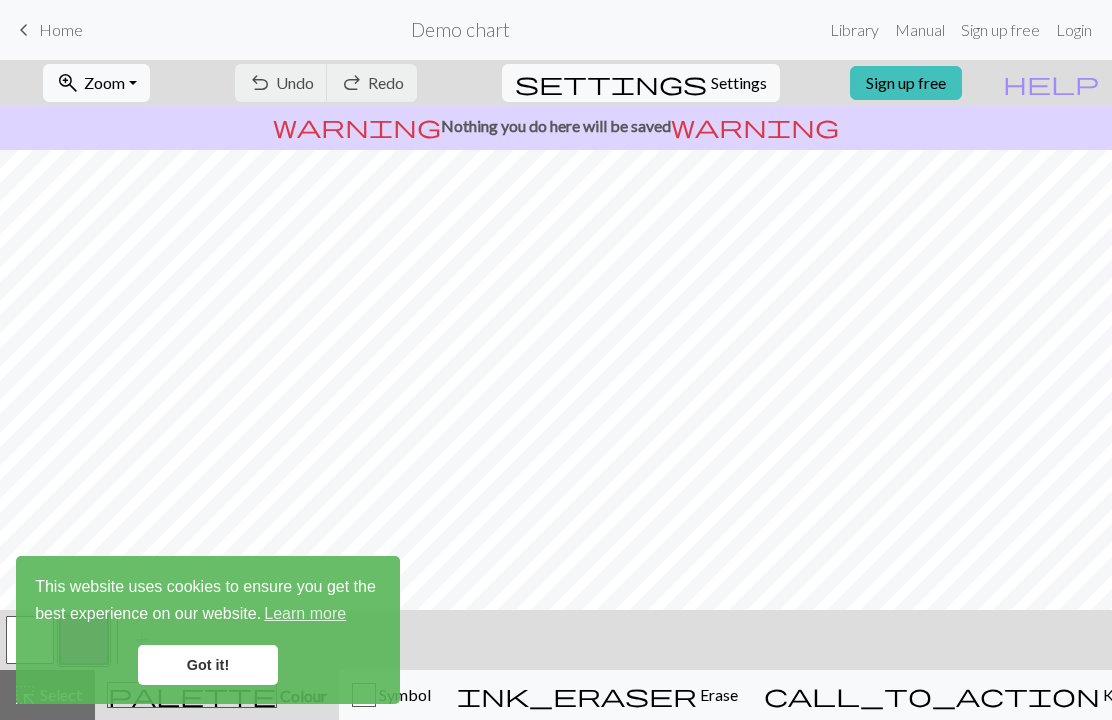 click on "< > add Add a  colour" at bounding box center (556, 640) 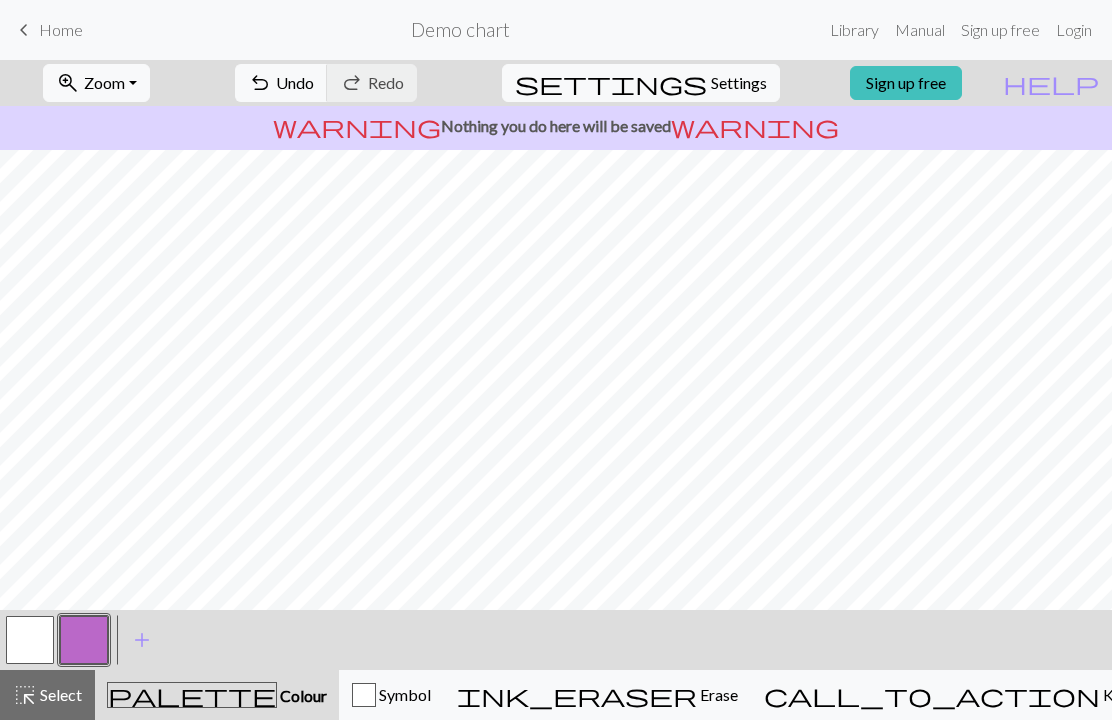 click on "Erase" at bounding box center [717, 694] 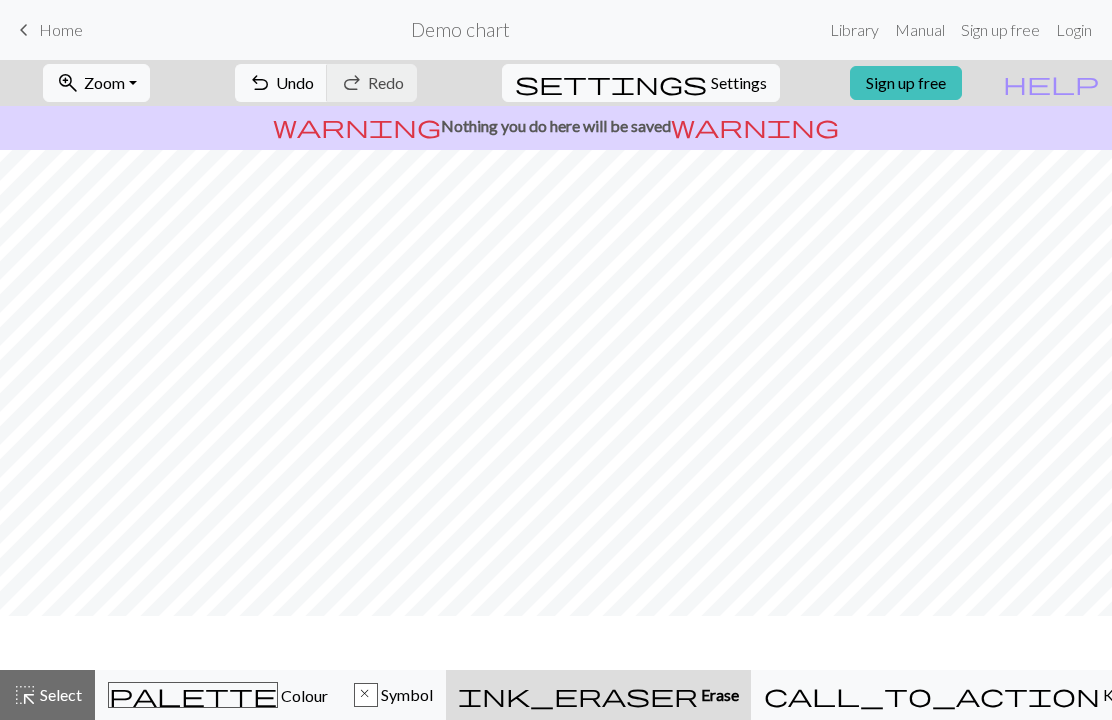 scroll, scrollTop: 0, scrollLeft: 0, axis: both 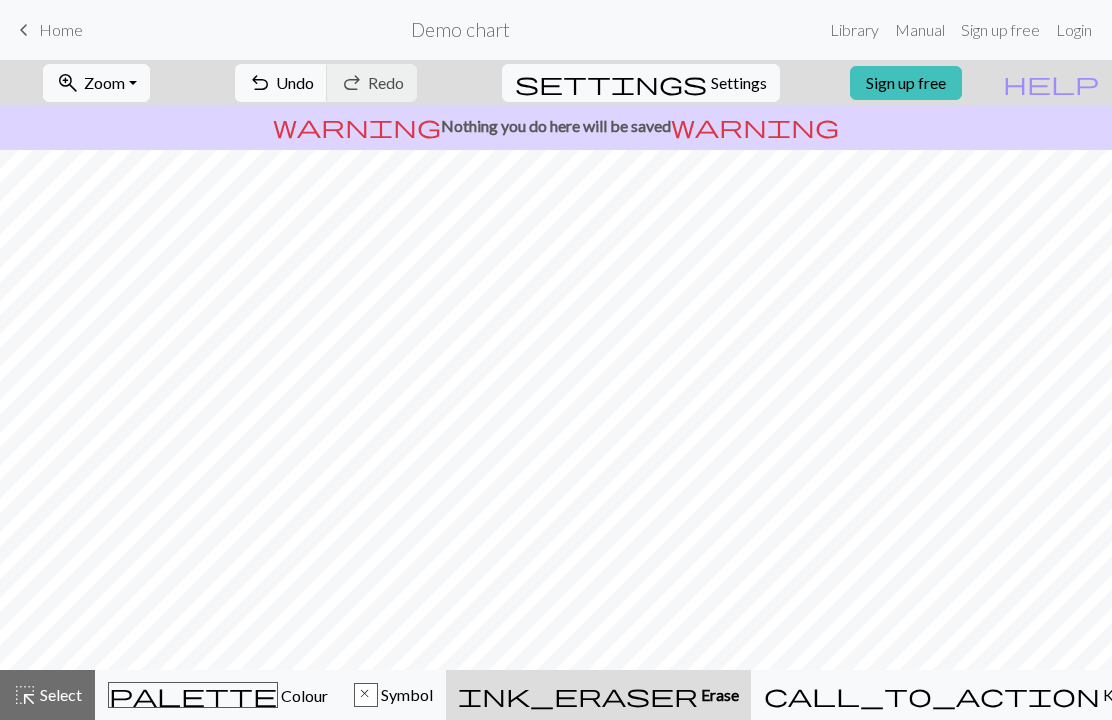 click on "Settings" at bounding box center [739, 83] 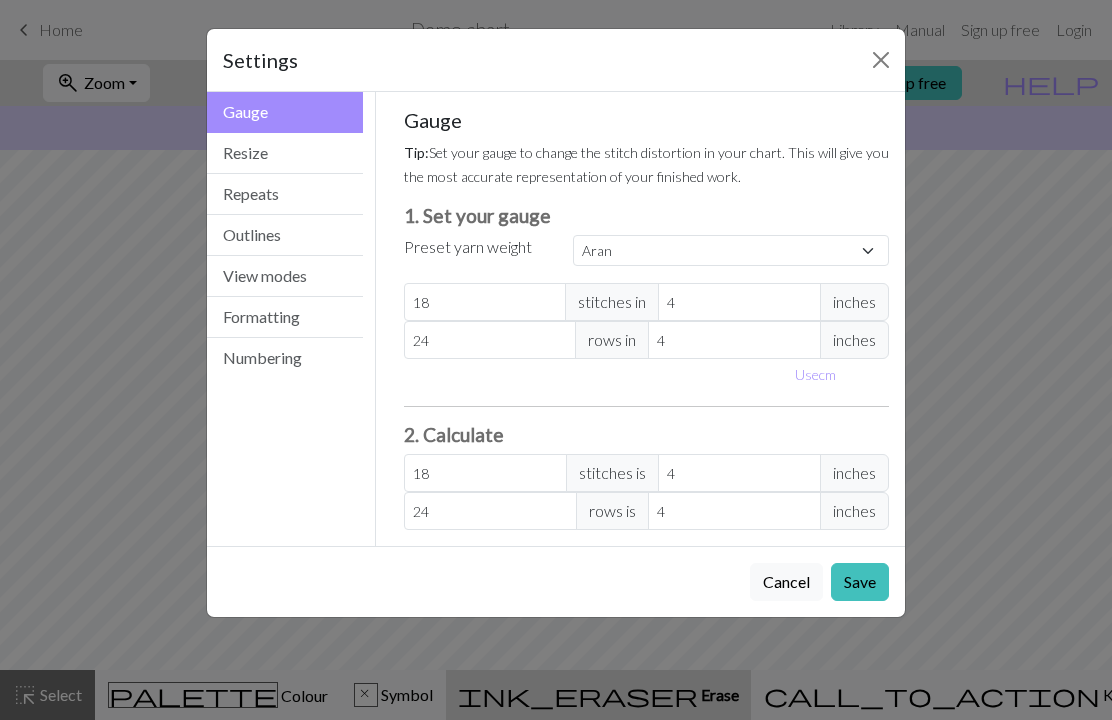 click on "Custom Square Lace Light Fingering Fingering Sport Double knit Worsted Aran Bulky Super Bulky" at bounding box center (731, 250) 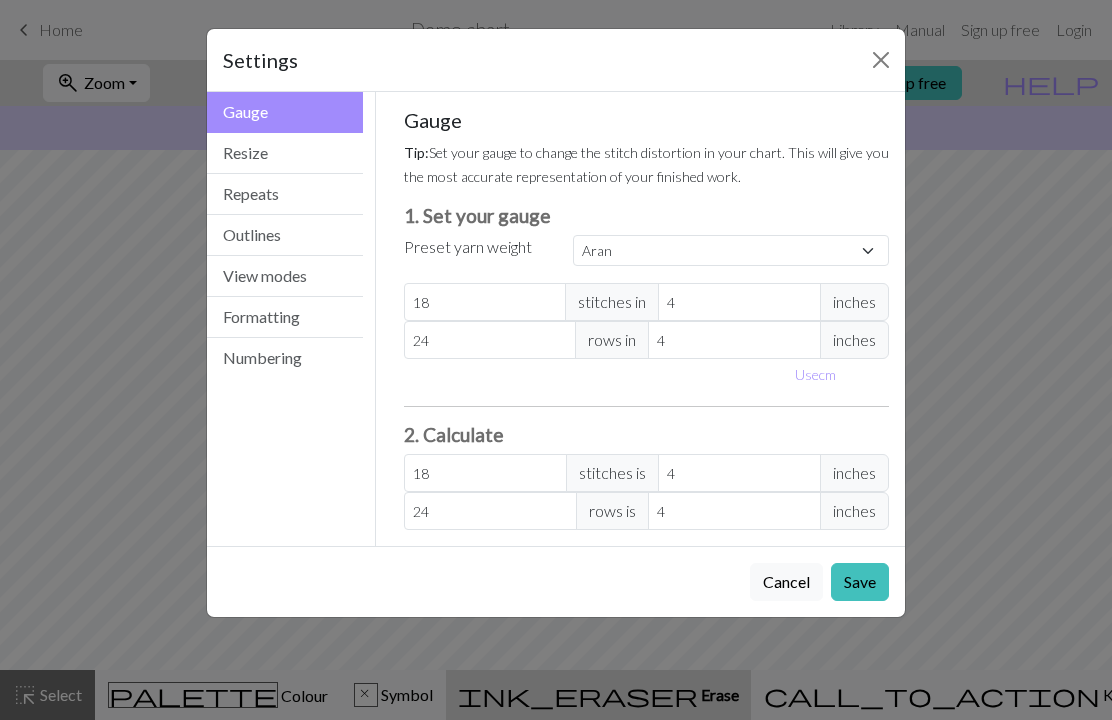 click at bounding box center [881, 60] 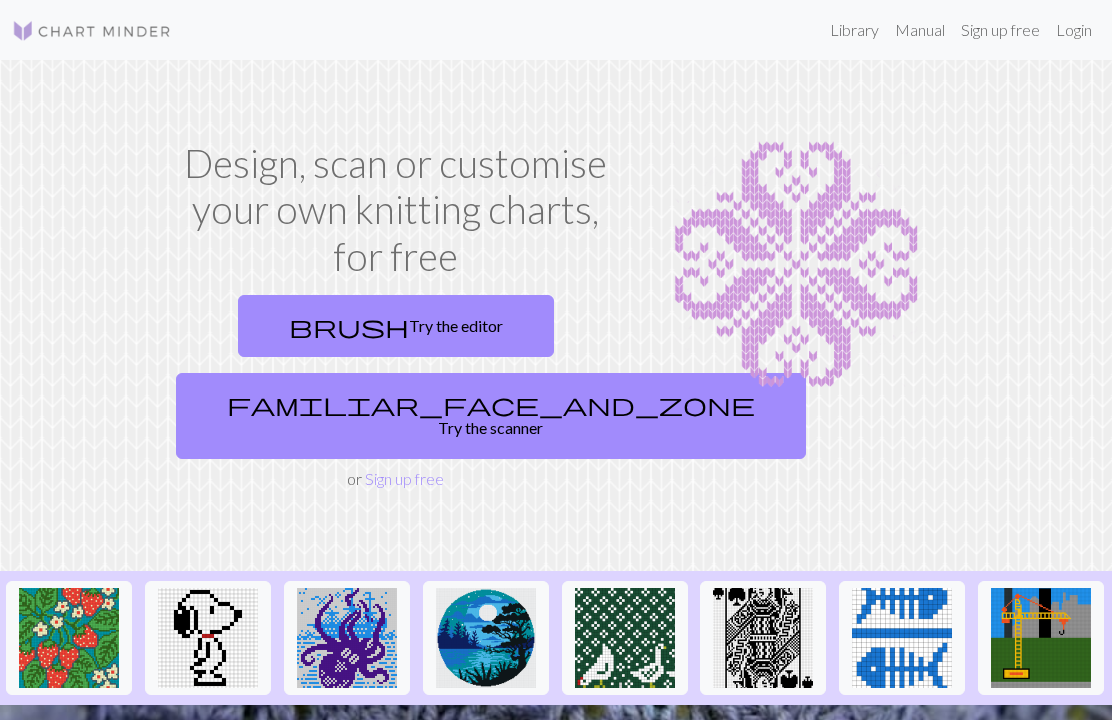 click on "brush  Try the editor" at bounding box center [396, 326] 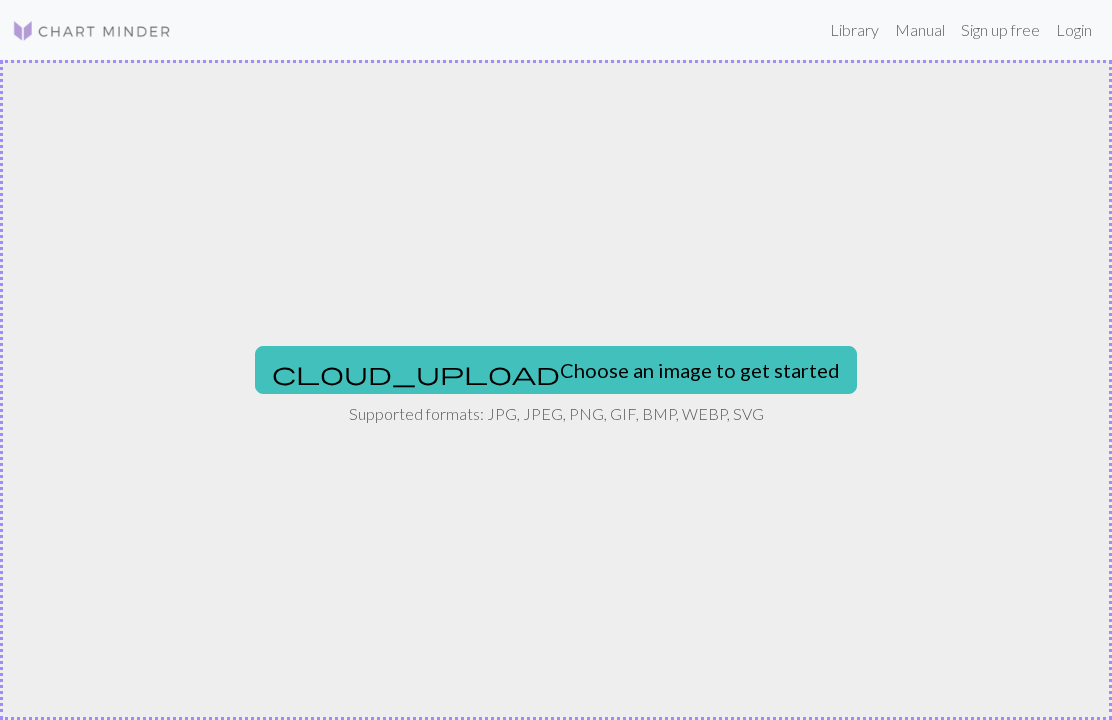 click on "cloud_upload  Choose an image to get started" at bounding box center [556, 370] 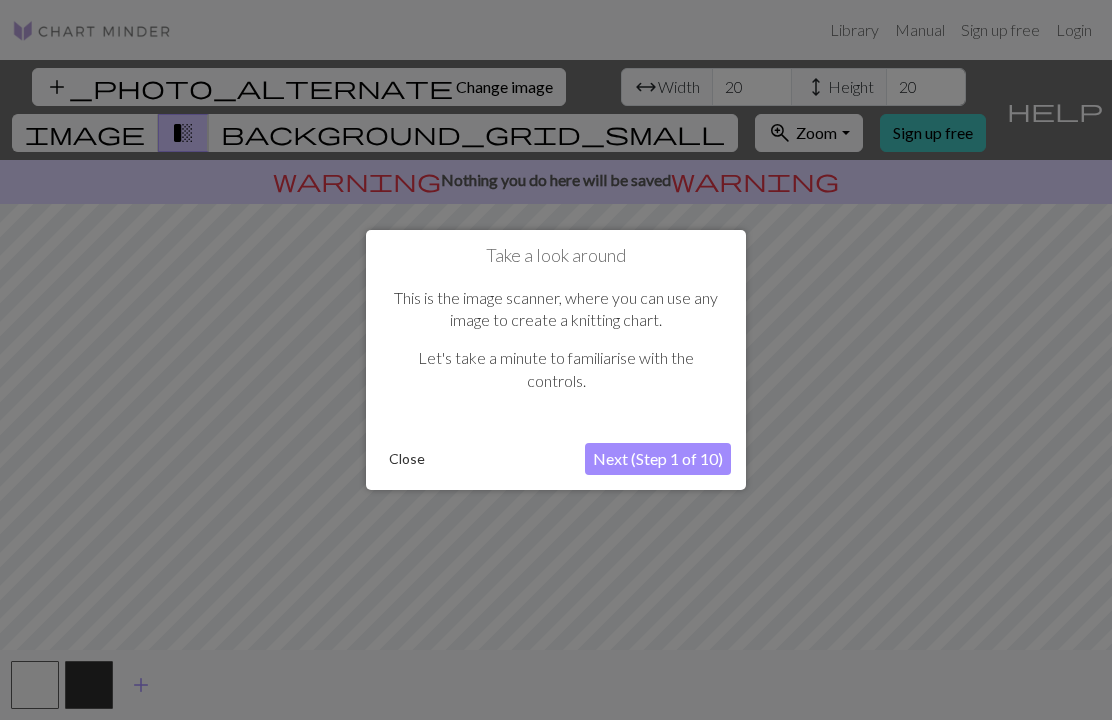 click on "Next (Step 1 of 10)" at bounding box center [658, 459] 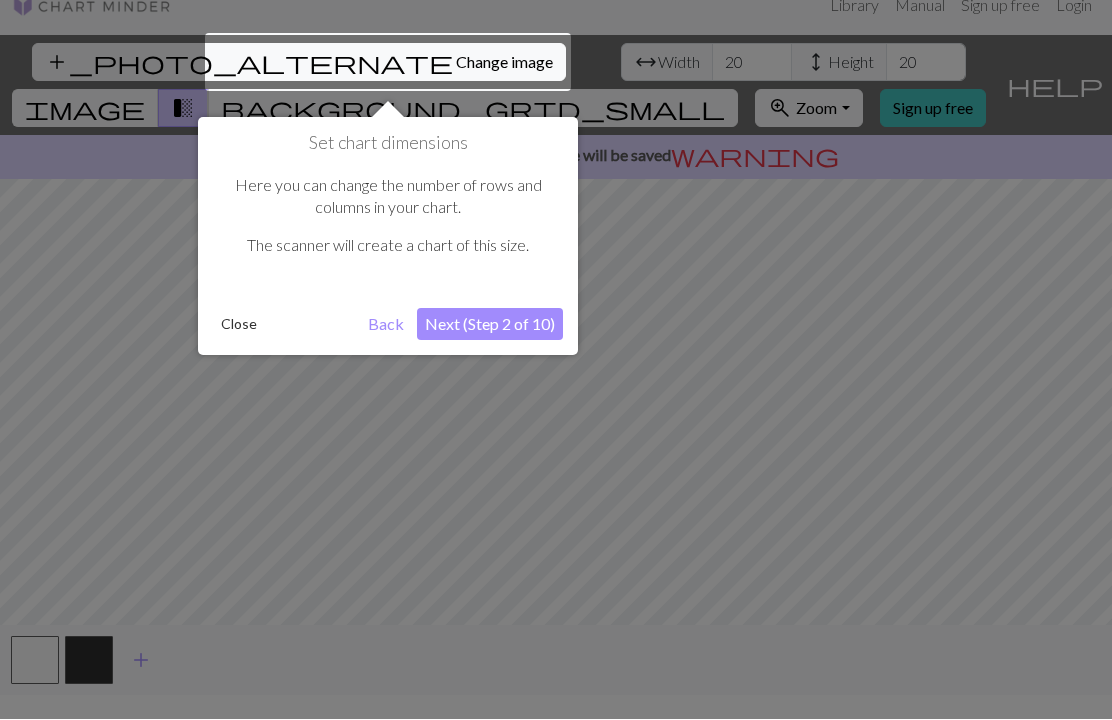 scroll, scrollTop: 38, scrollLeft: 0, axis: vertical 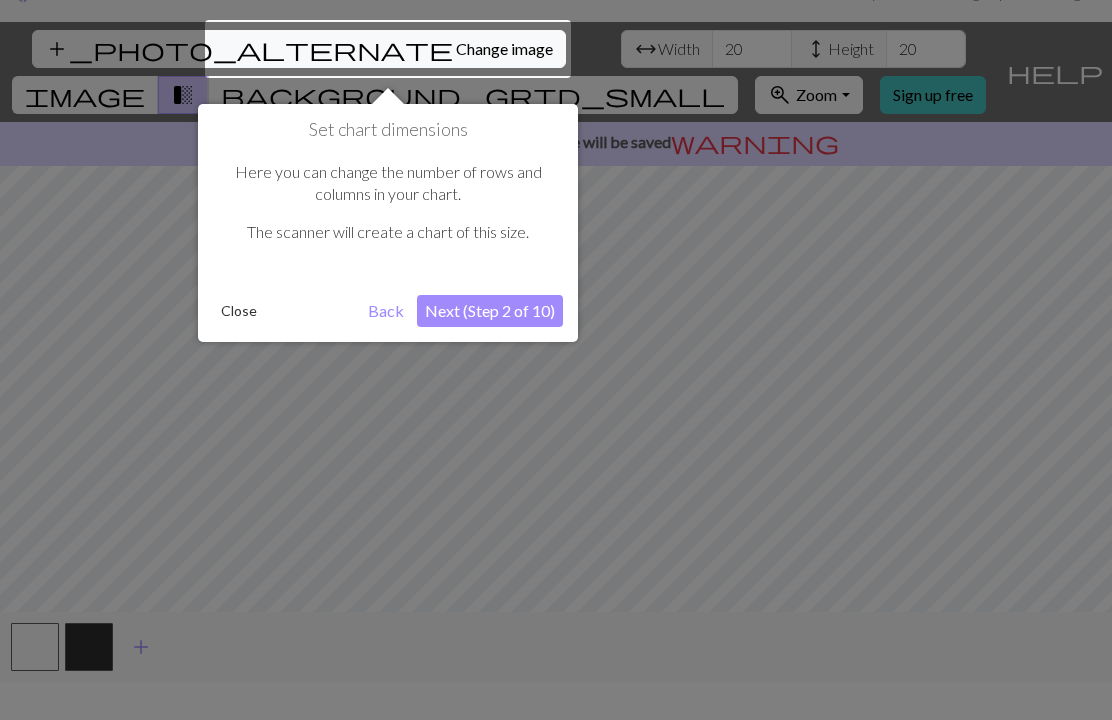 click on "Next (Step 2 of 10)" at bounding box center [490, 311] 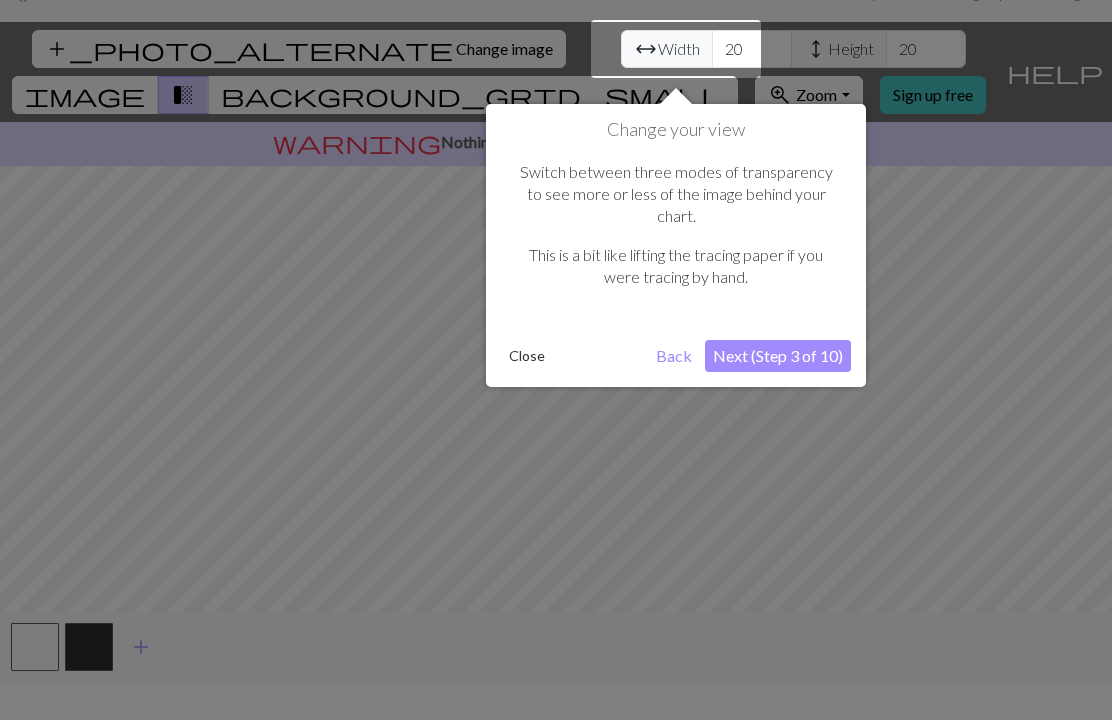 click on "Next (Step 3 of 10)" at bounding box center [778, 356] 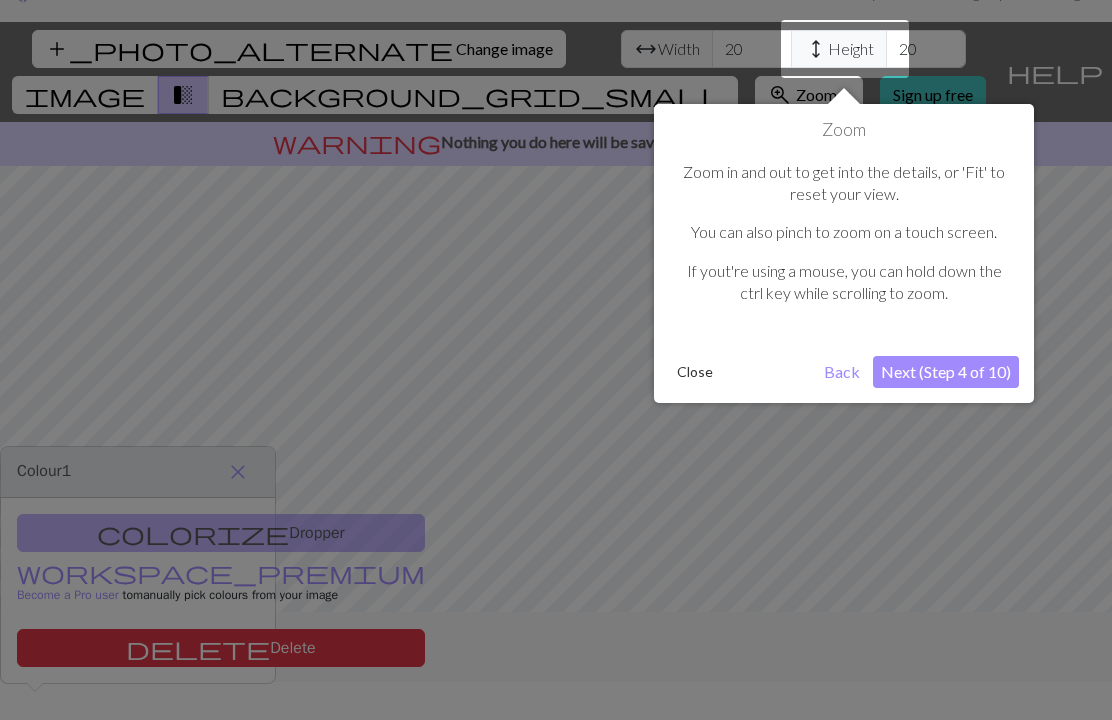 click on "Next (Step 4 of 10)" at bounding box center (946, 372) 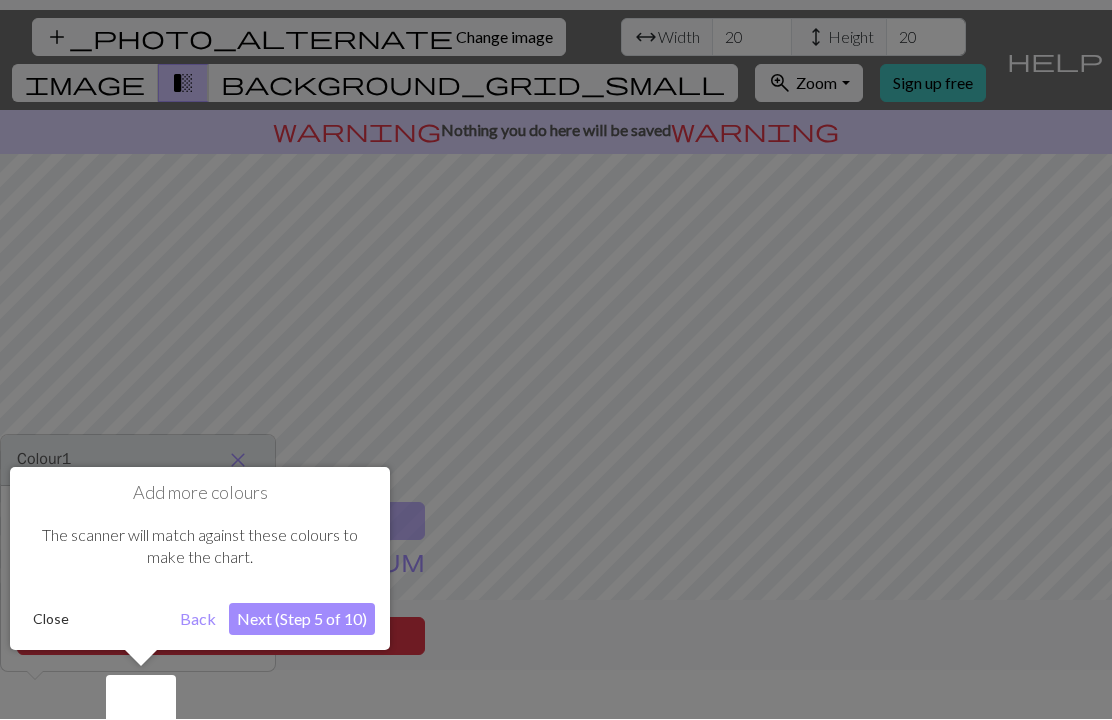scroll, scrollTop: 69, scrollLeft: 0, axis: vertical 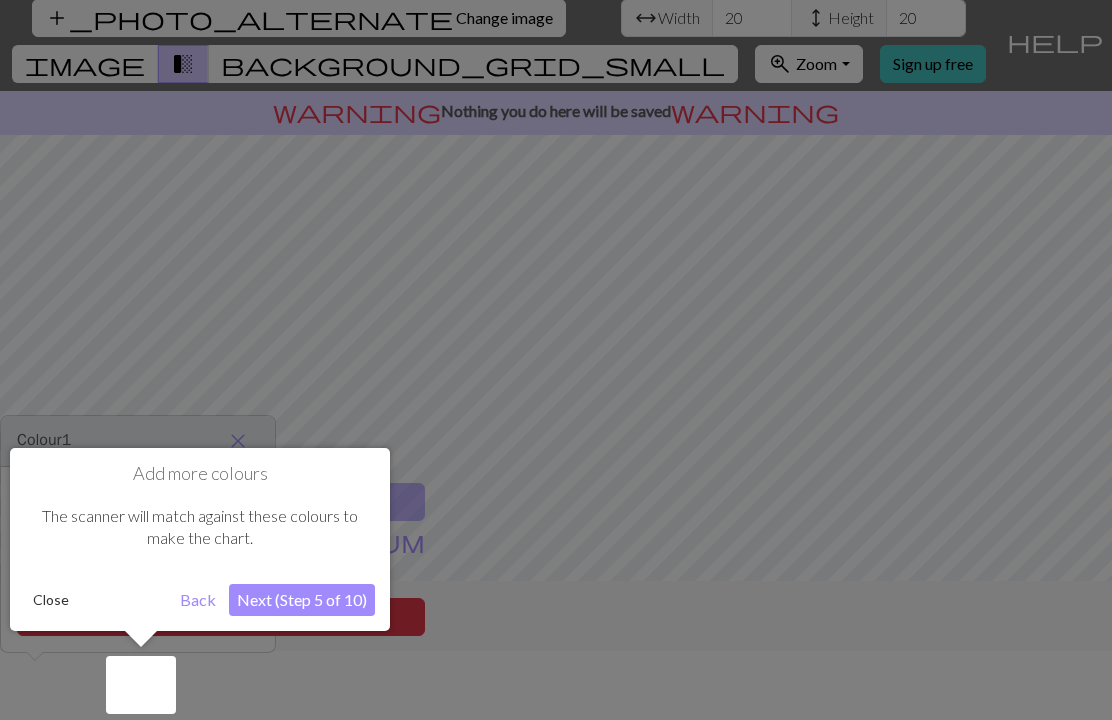 click on "Close" at bounding box center (51, 600) 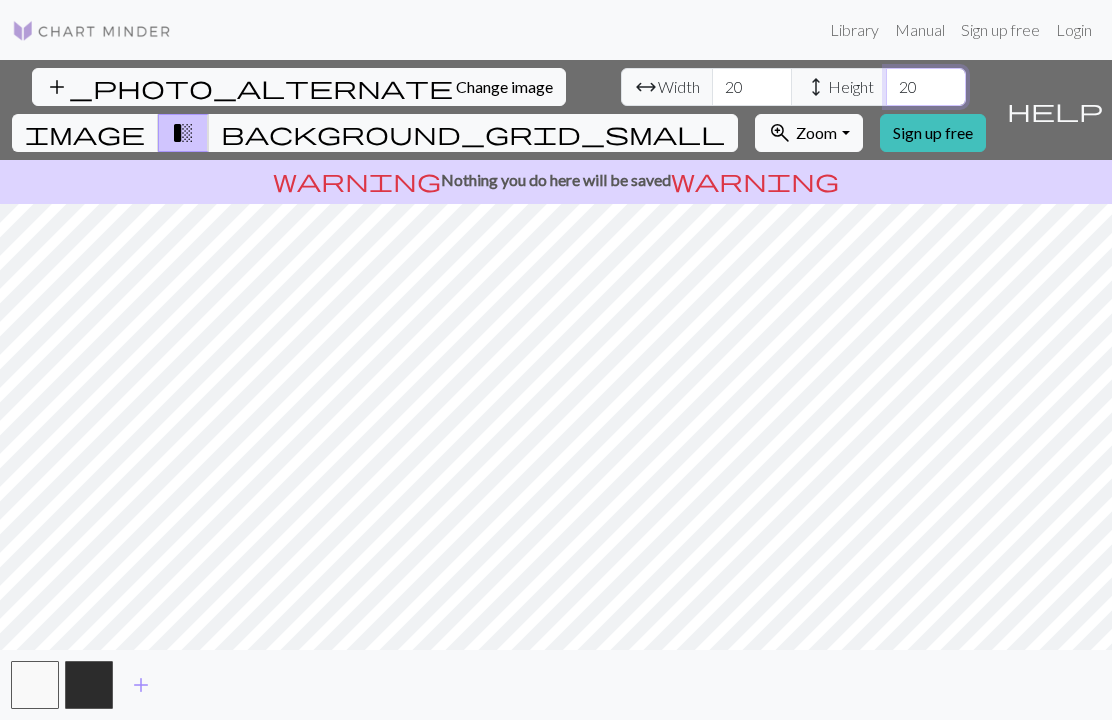 click on "20" at bounding box center (926, 87) 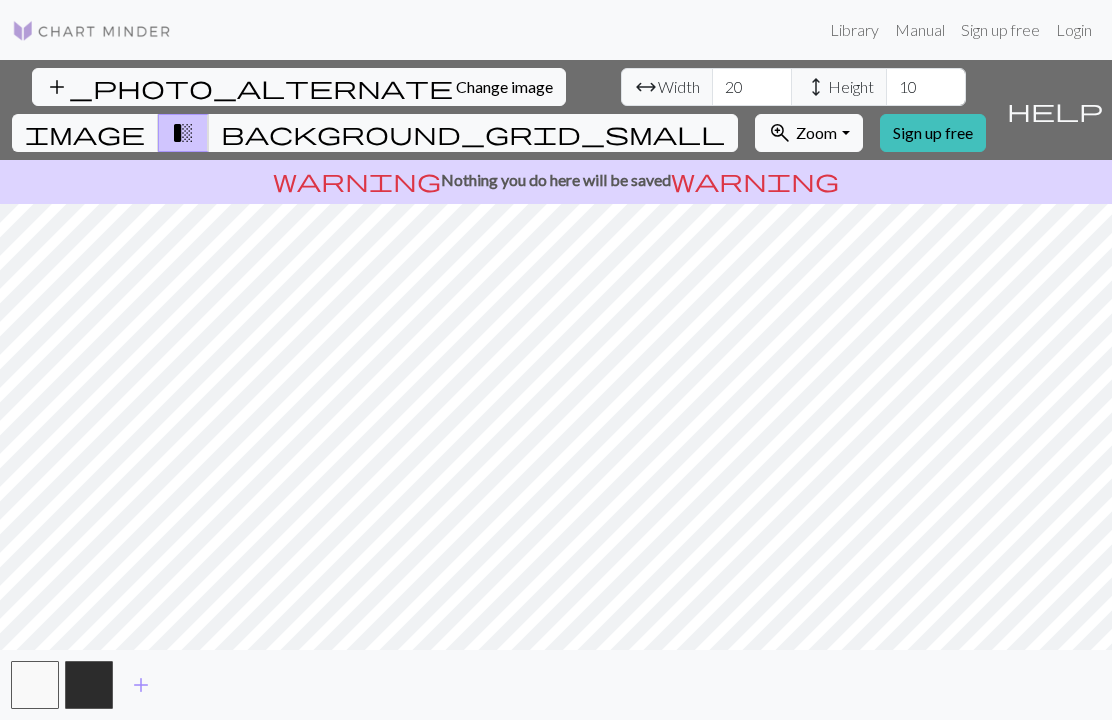 click on "background_grid_small" at bounding box center [473, 133] 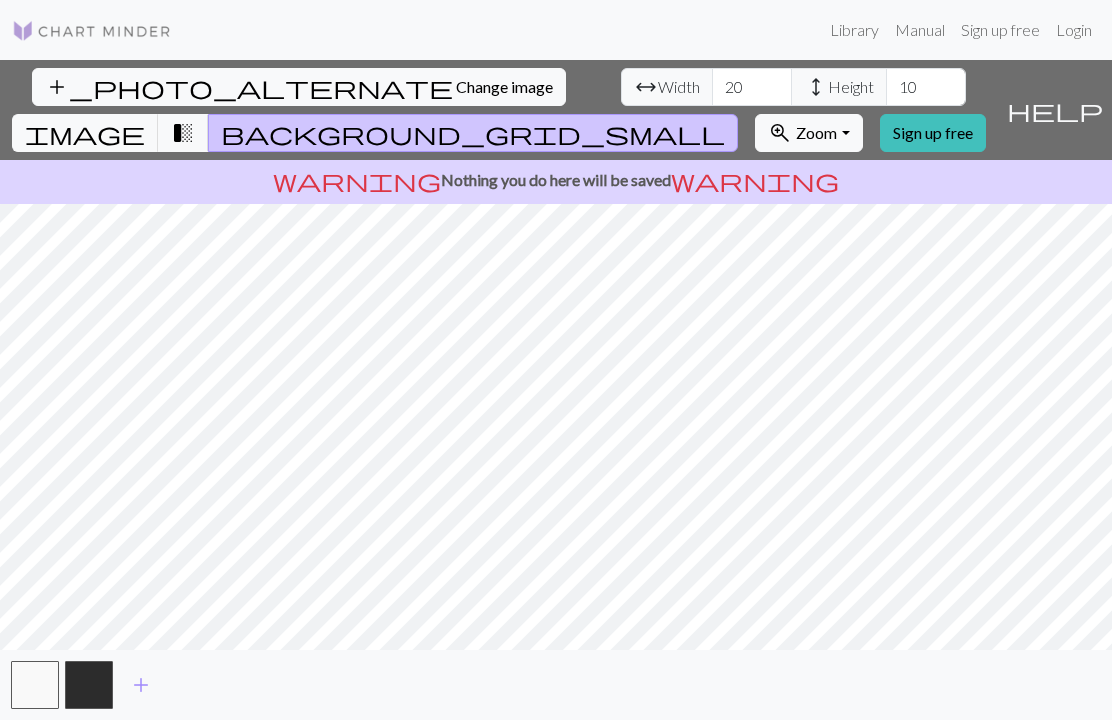 click on "transition_fade" at bounding box center [183, 133] 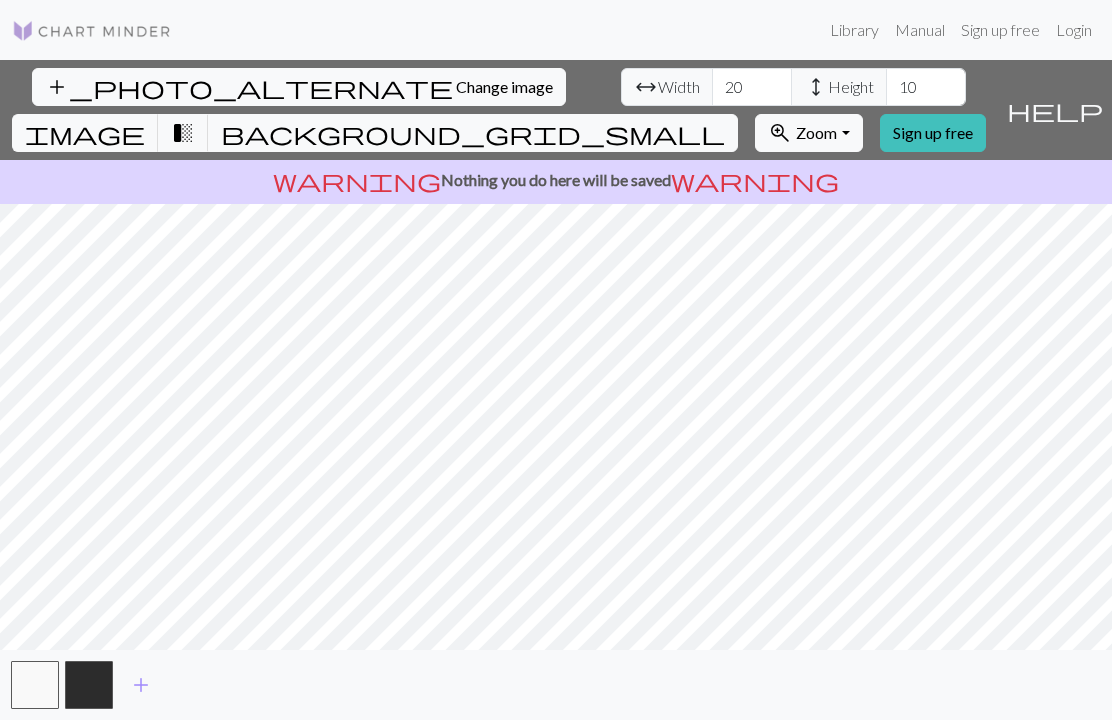 click on "image" at bounding box center [85, 133] 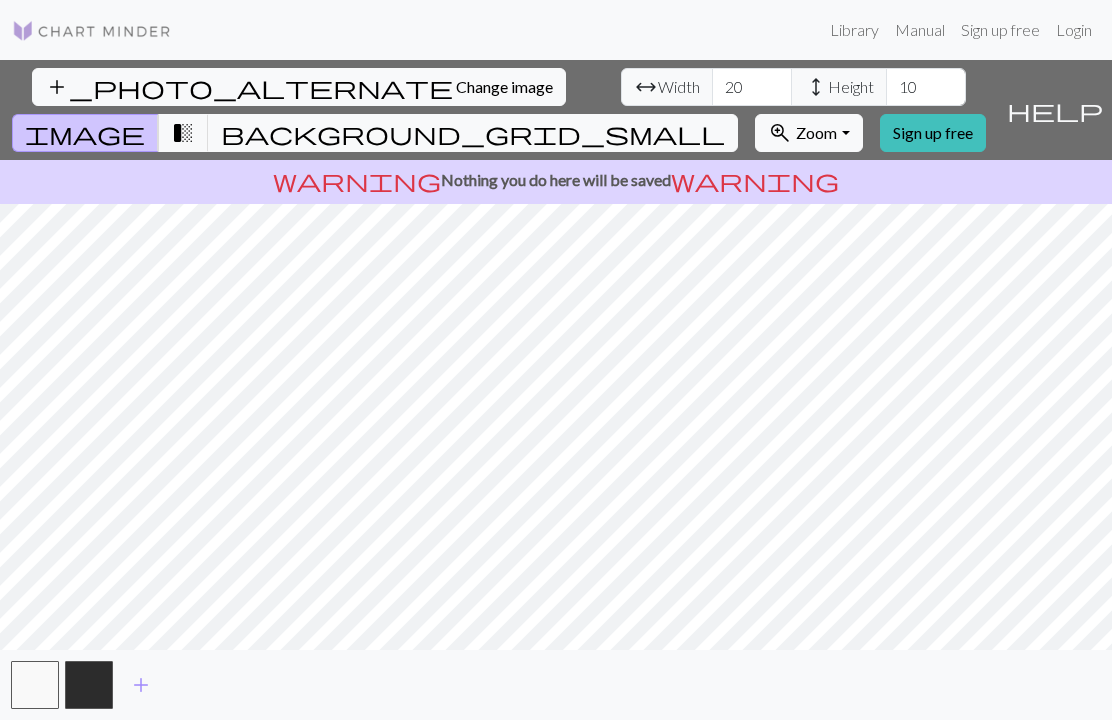 click on "transition_fade" at bounding box center [183, 133] 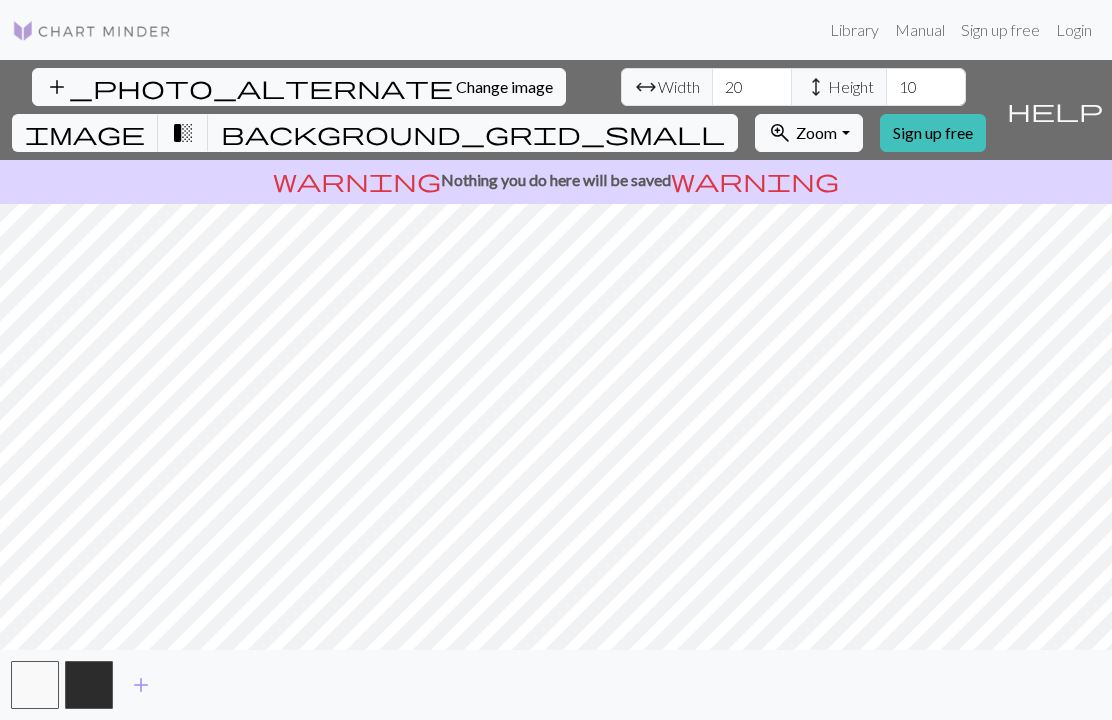 click on "image" at bounding box center [85, 133] 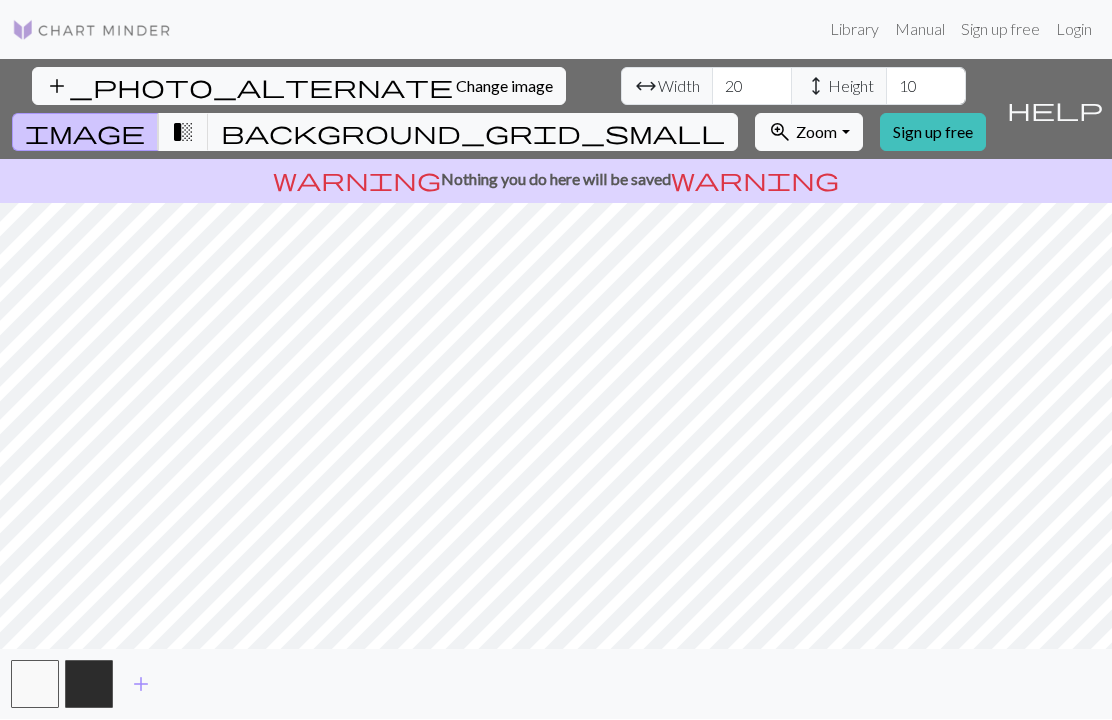 click on "transition_fade" at bounding box center (183, 133) 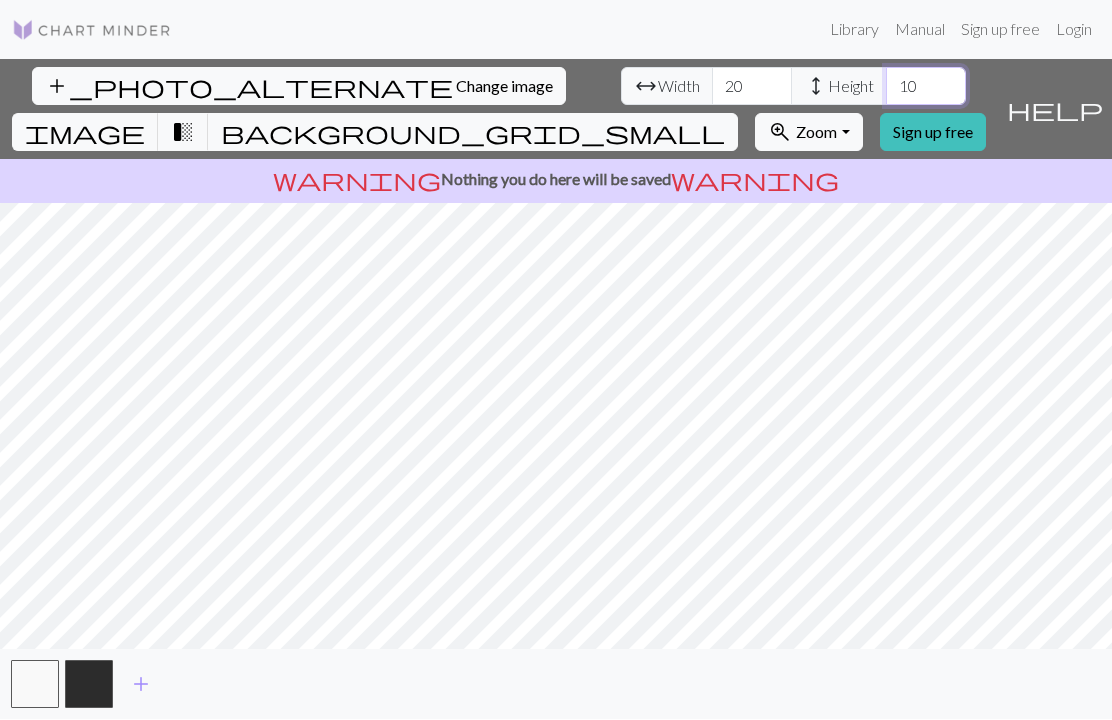 click on "10" at bounding box center [926, 87] 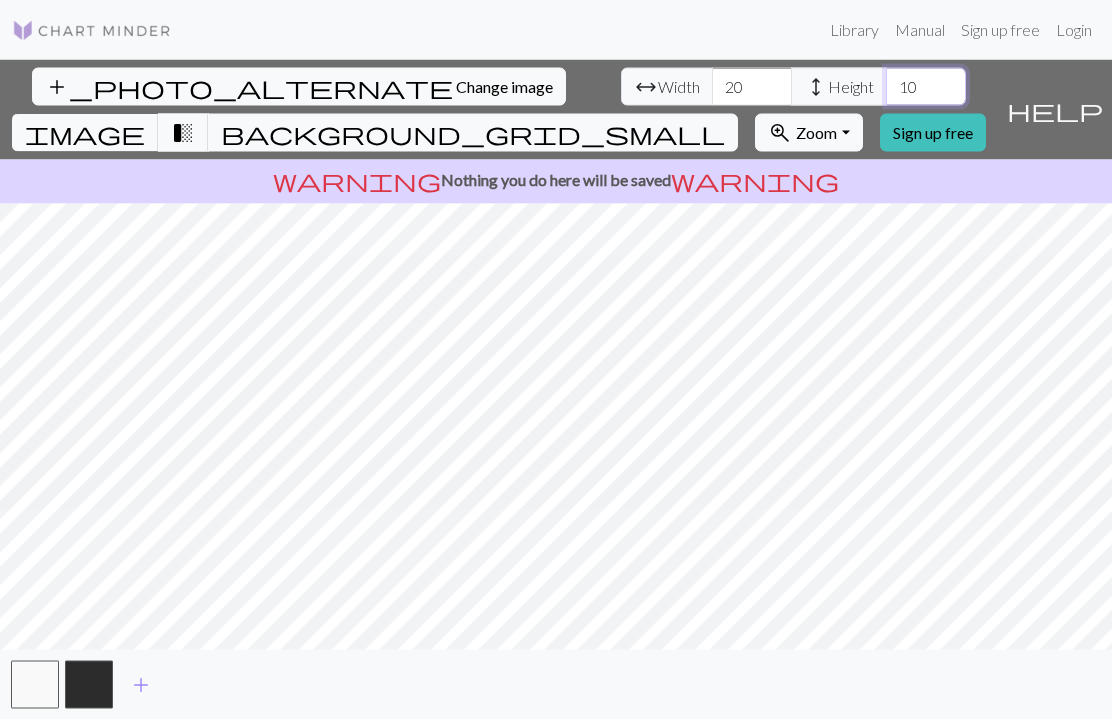type on "1" 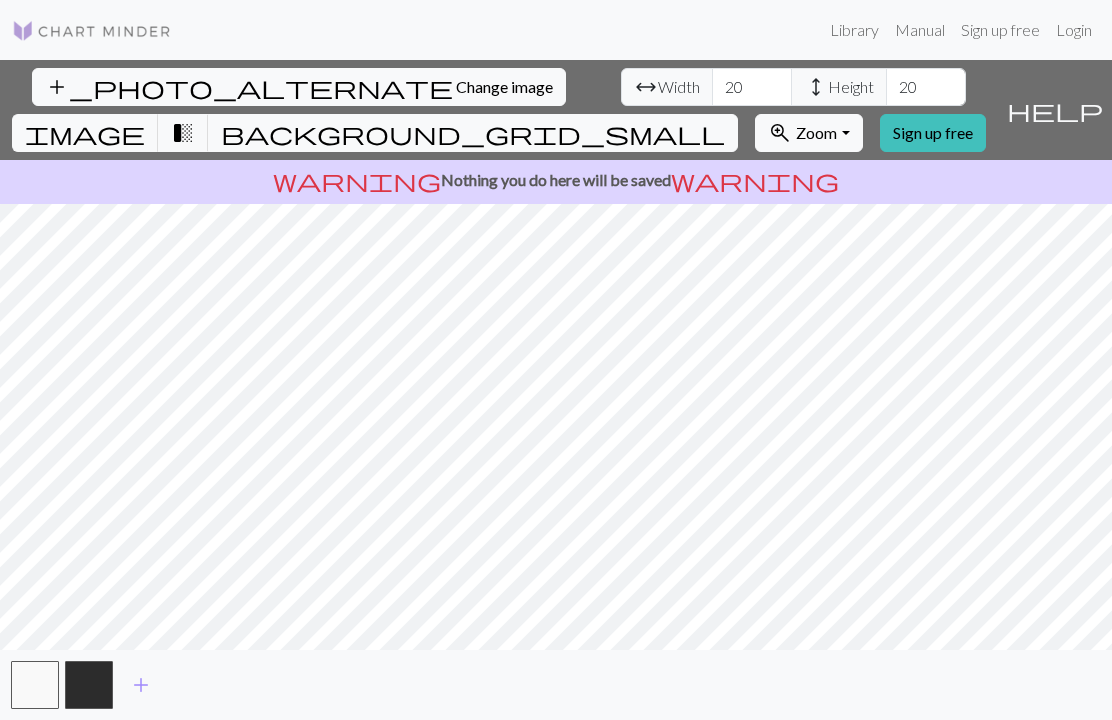 scroll, scrollTop: 0, scrollLeft: 0, axis: both 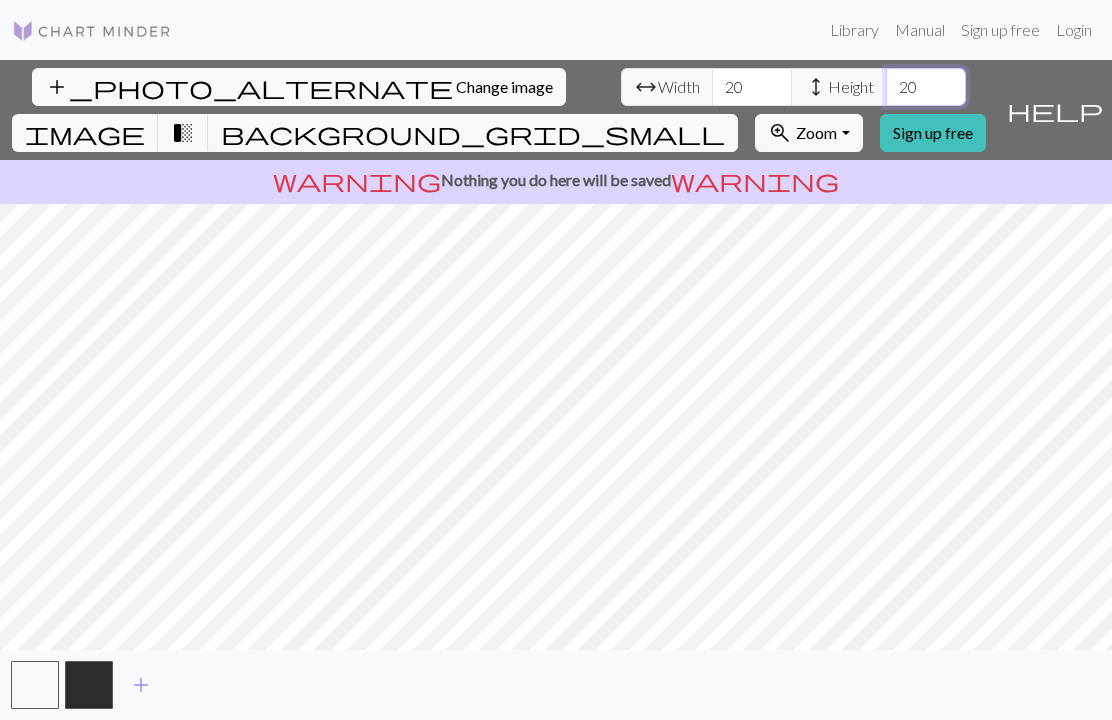 click on "20" at bounding box center [926, 87] 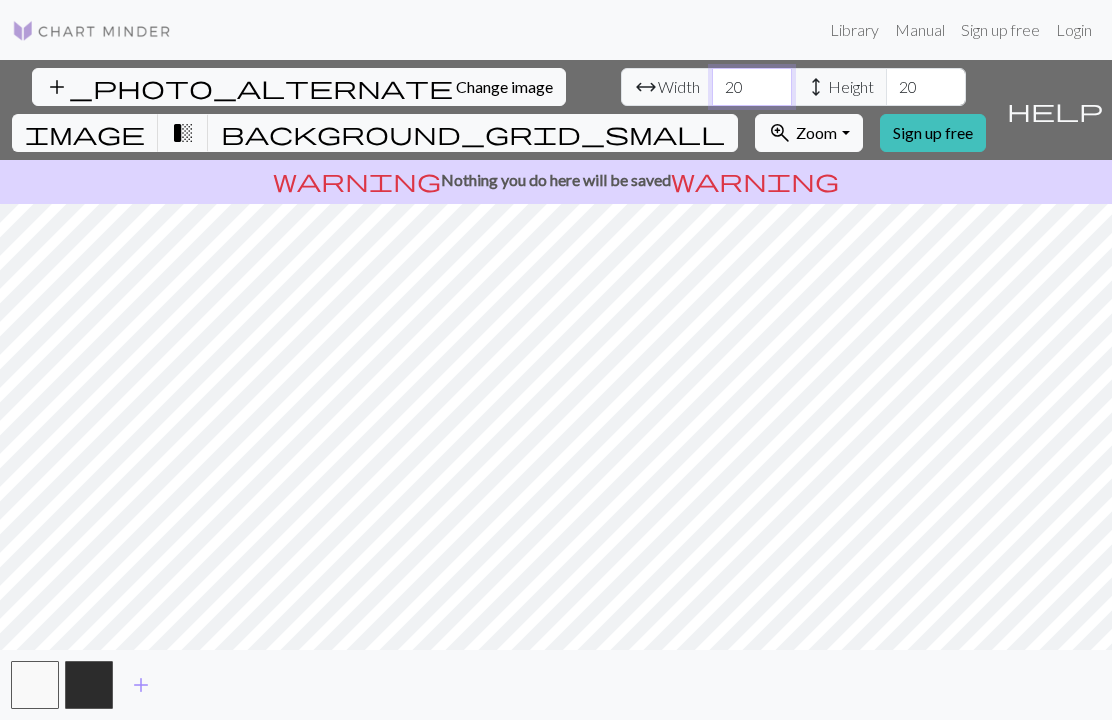 click on "20" at bounding box center (752, 87) 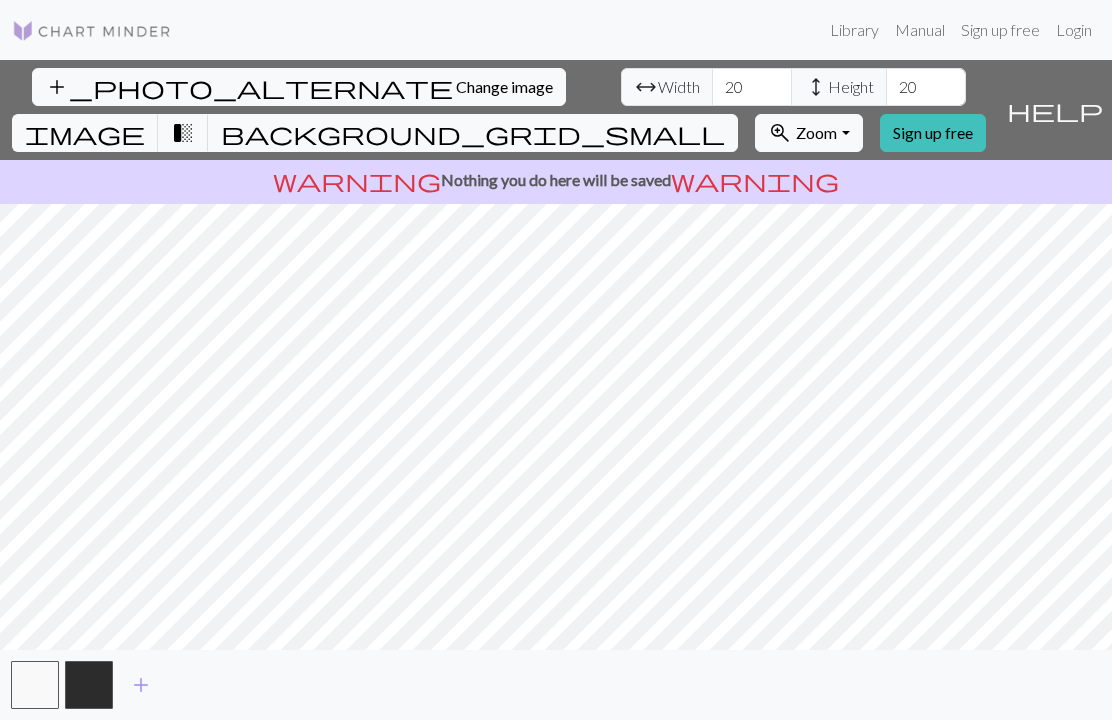 click on "Height" at bounding box center (851, 87) 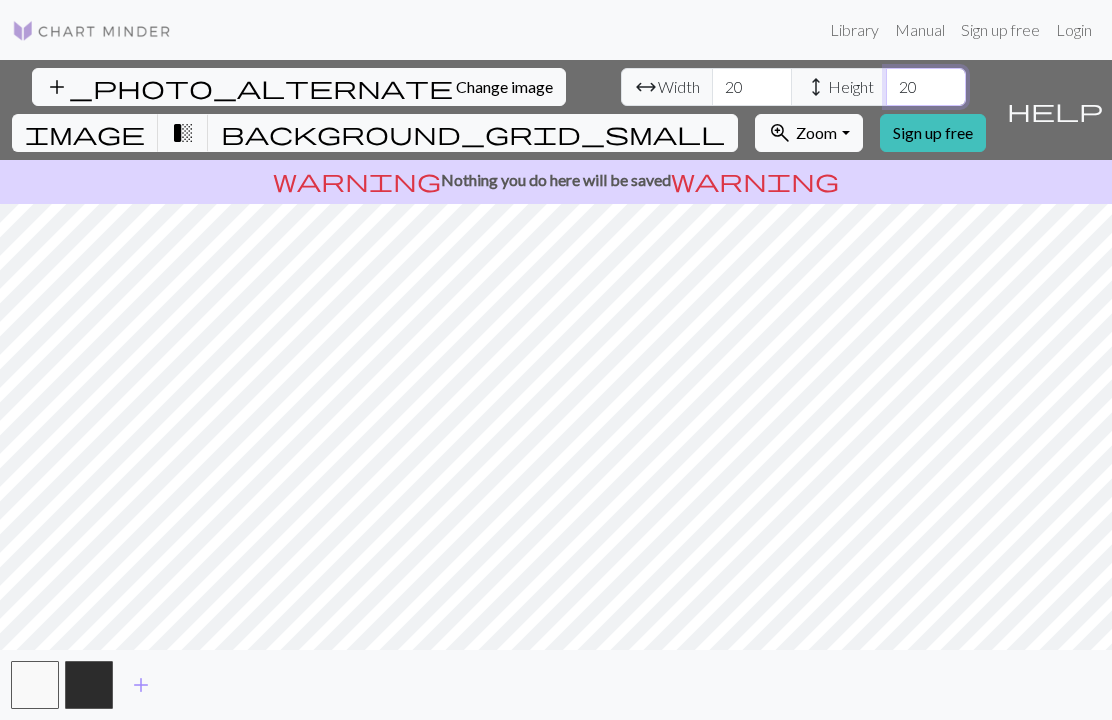 click on "20" at bounding box center (926, 87) 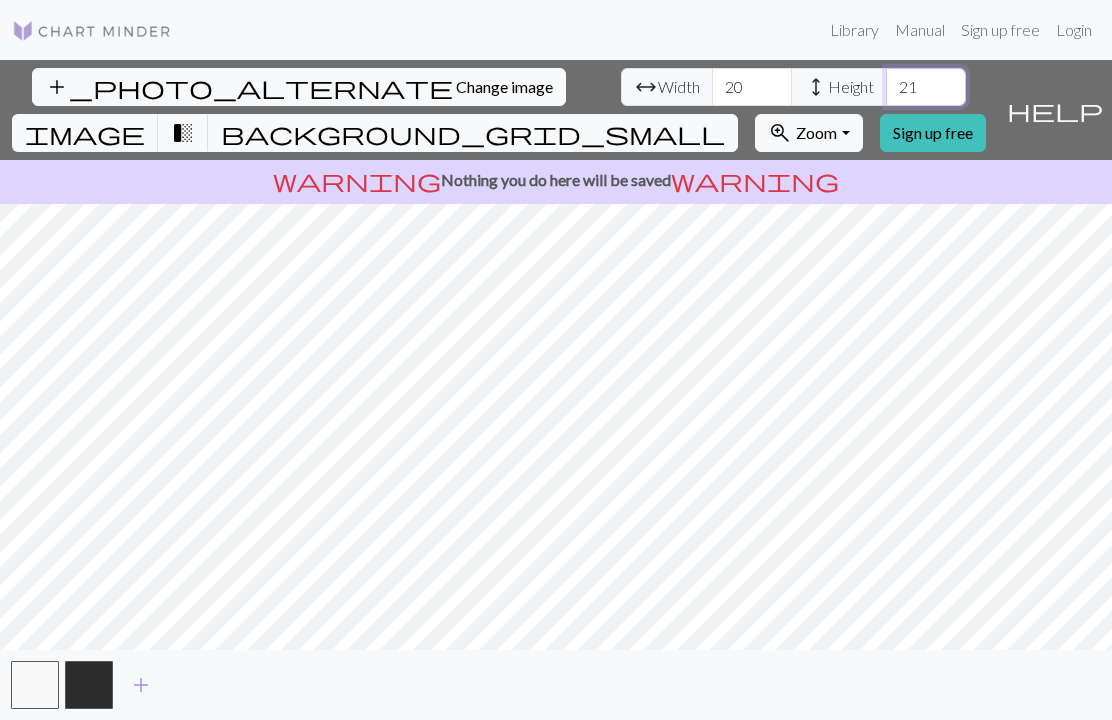 type on "21" 